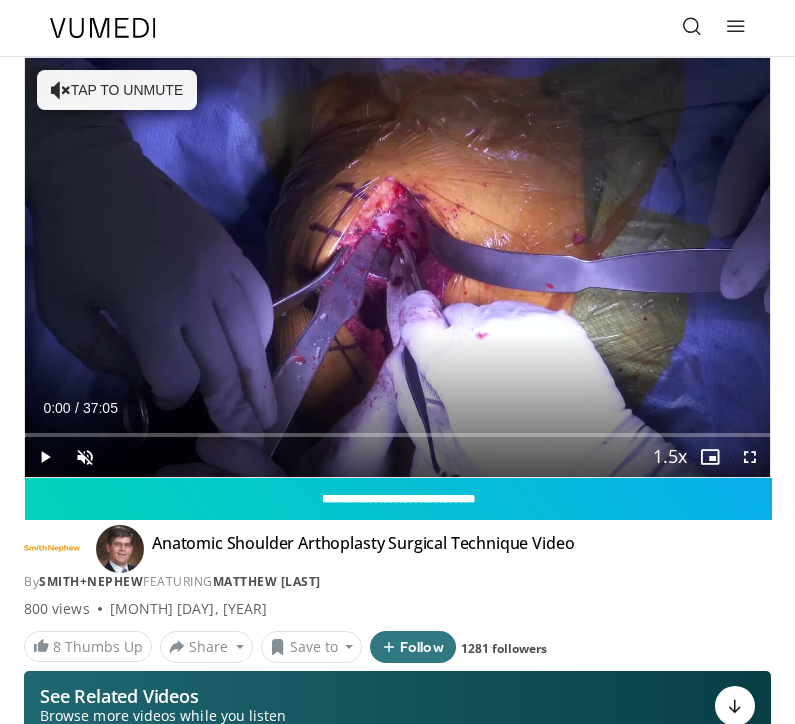 scroll, scrollTop: 0, scrollLeft: 0, axis: both 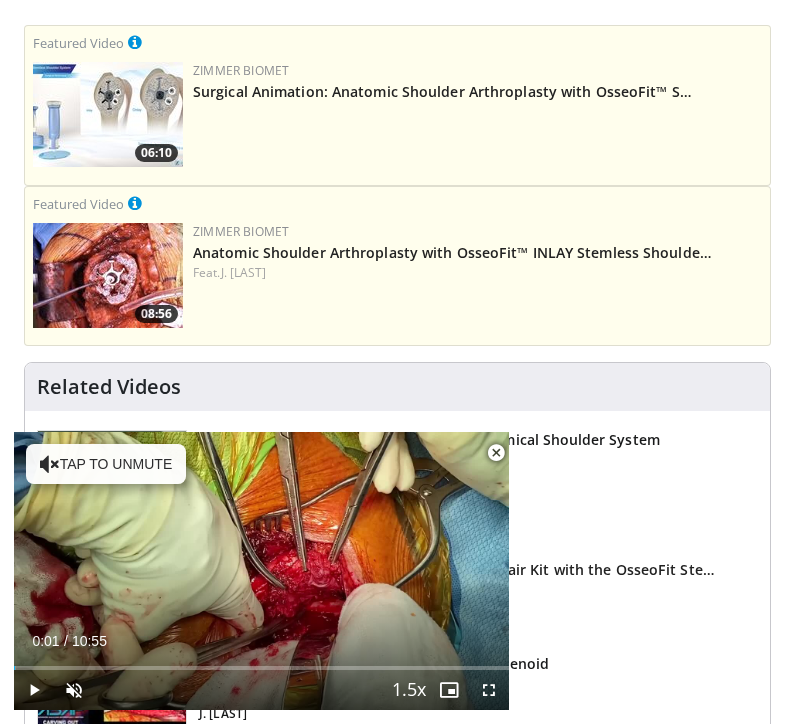 click at bounding box center [489, 690] 